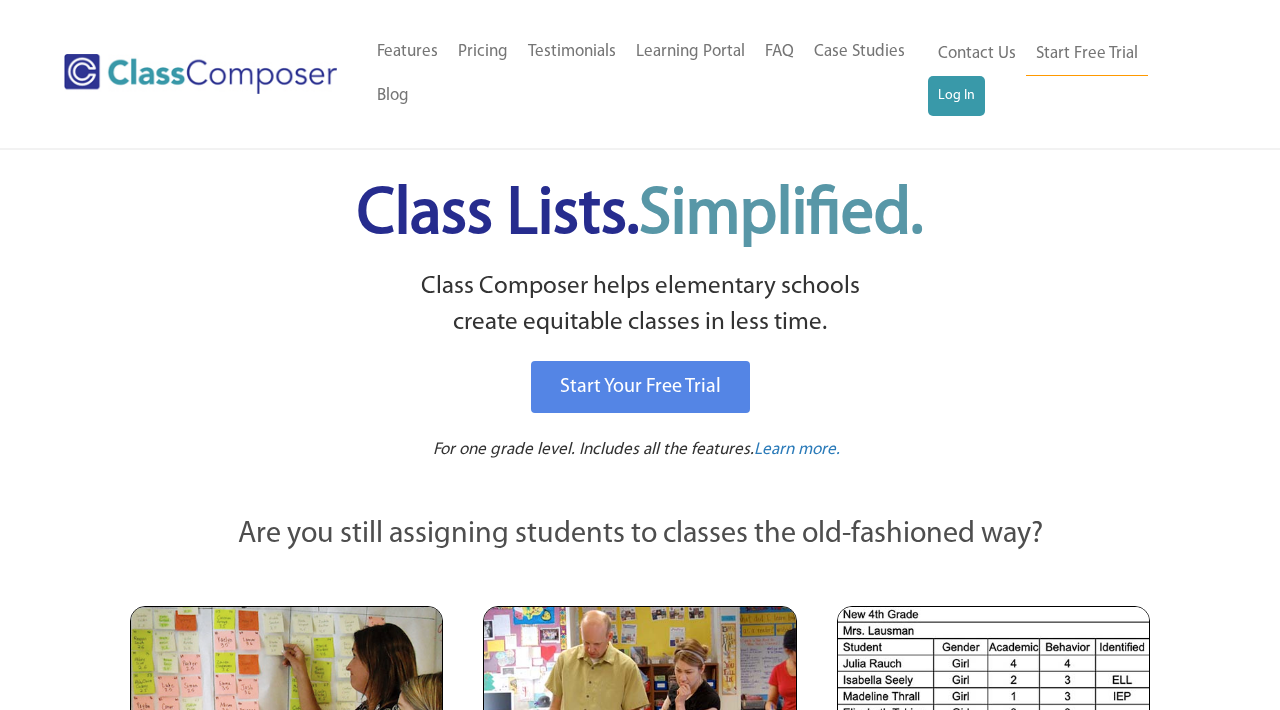 scroll, scrollTop: 0, scrollLeft: 0, axis: both 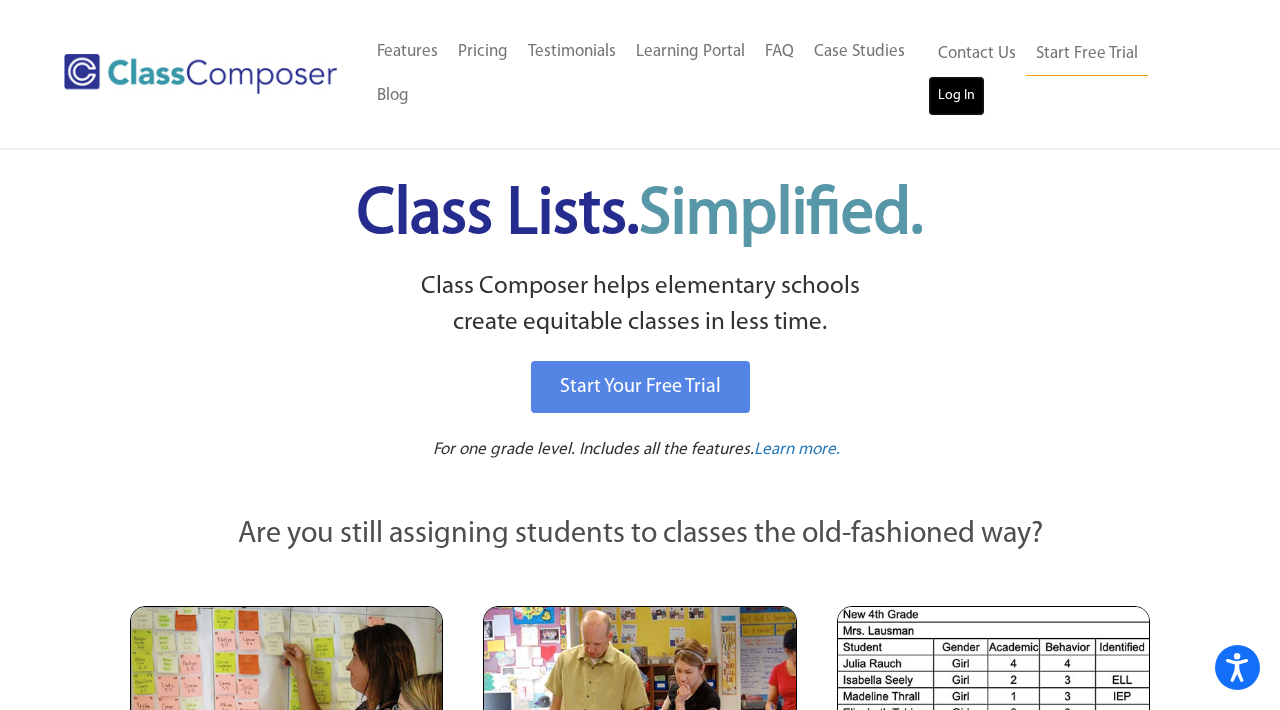 click on "Log In" at bounding box center [956, 96] 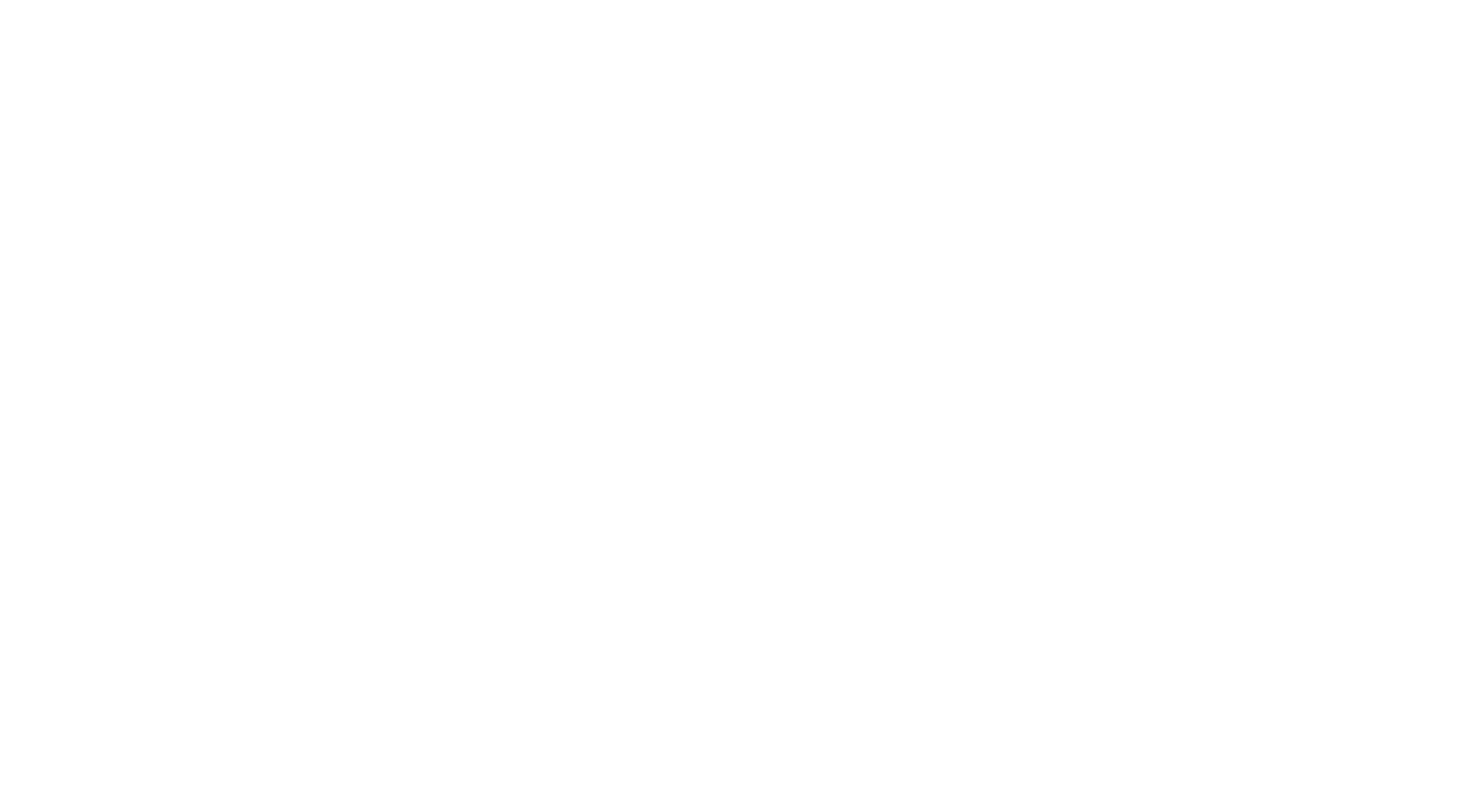 scroll, scrollTop: 0, scrollLeft: 0, axis: both 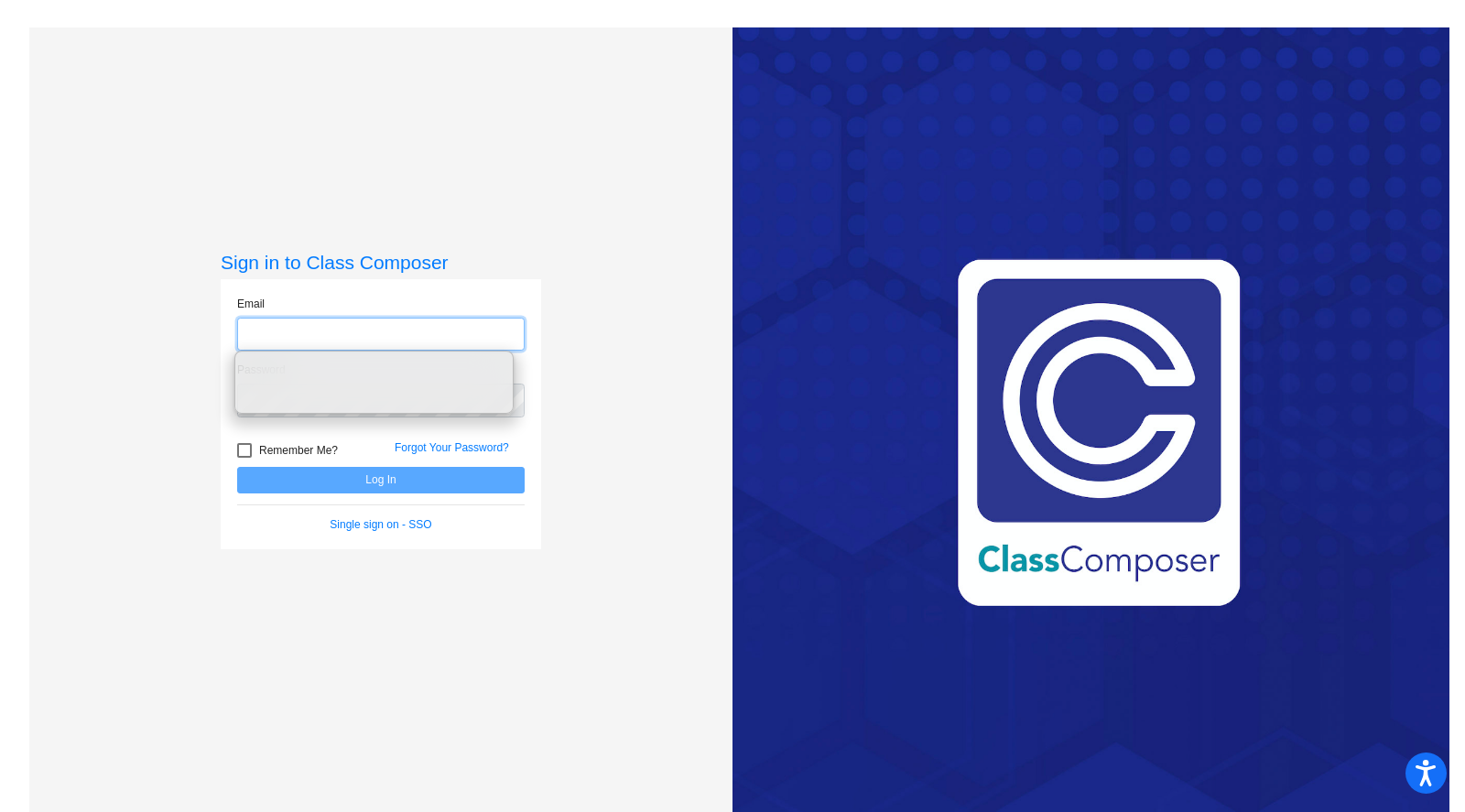 click 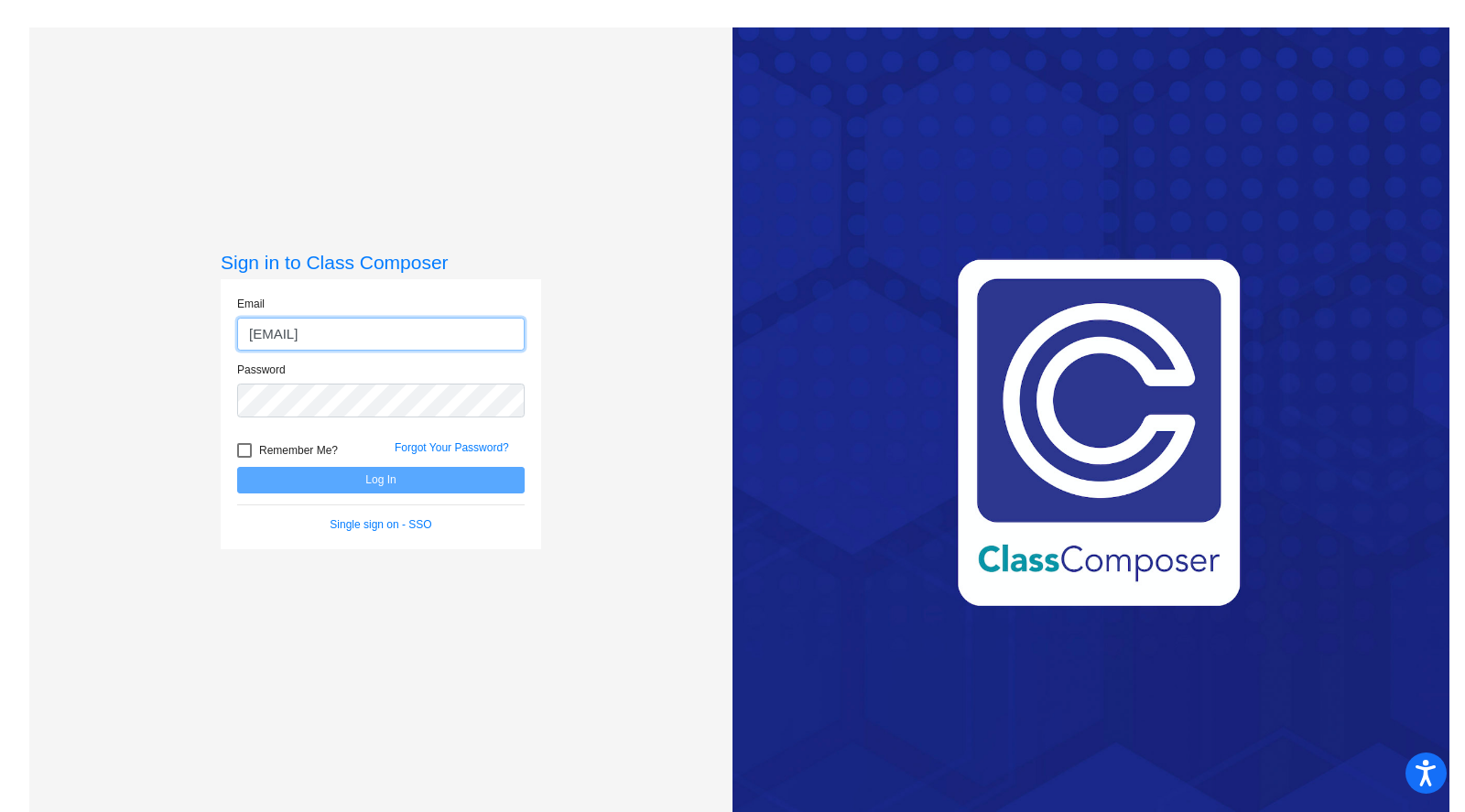 type on "[EMAIL]" 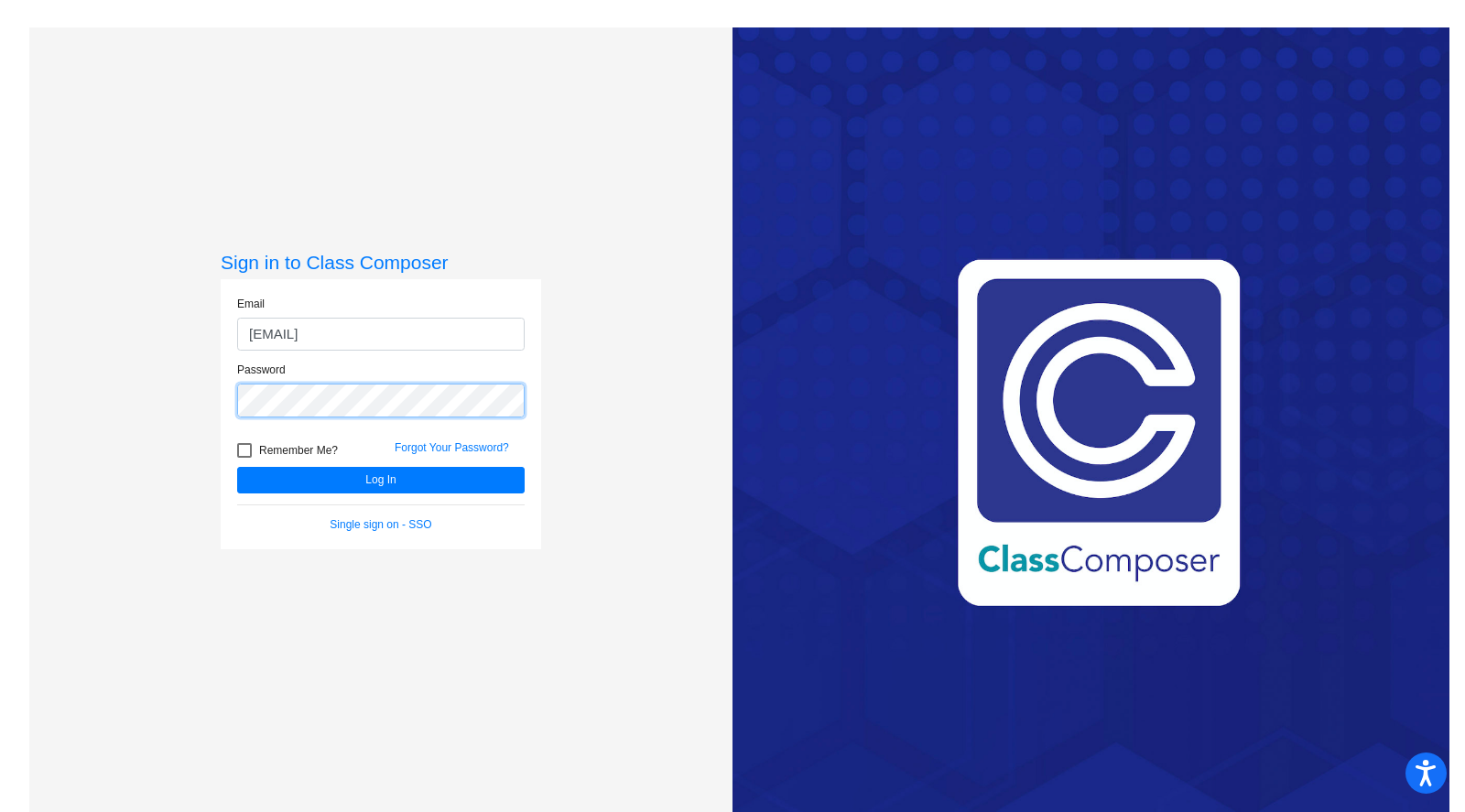 click on "Log In" 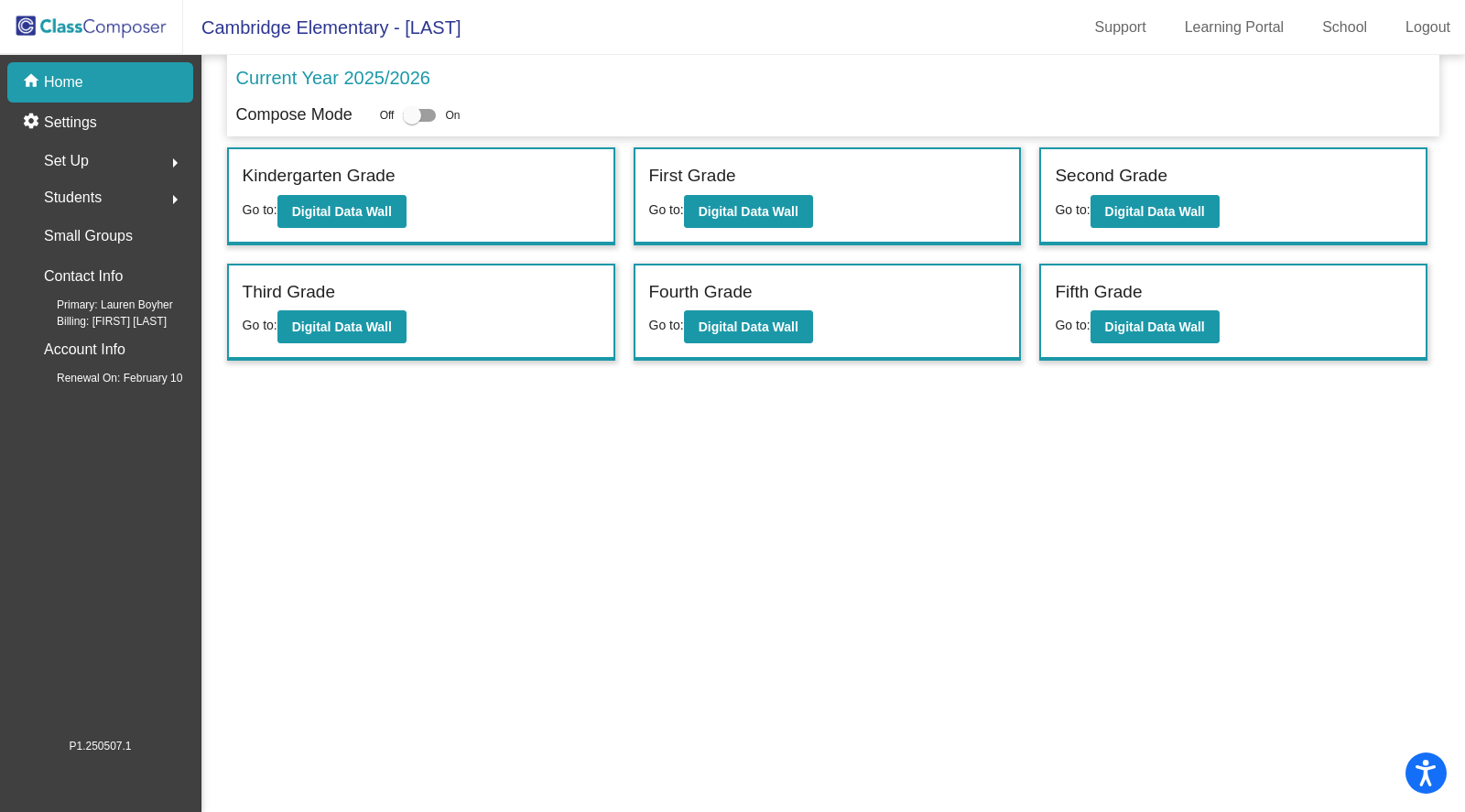 click on "Students" 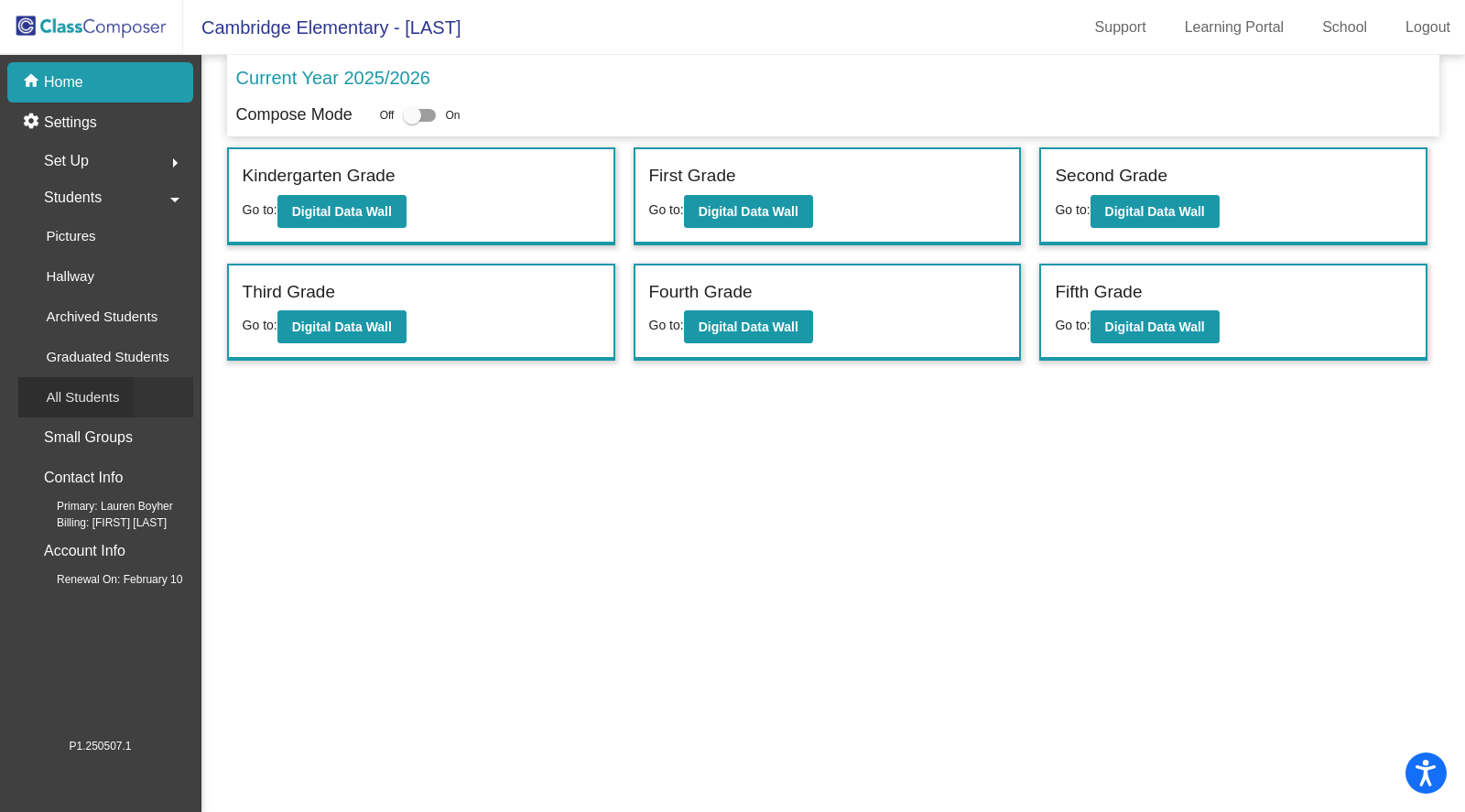 click on "All Students" 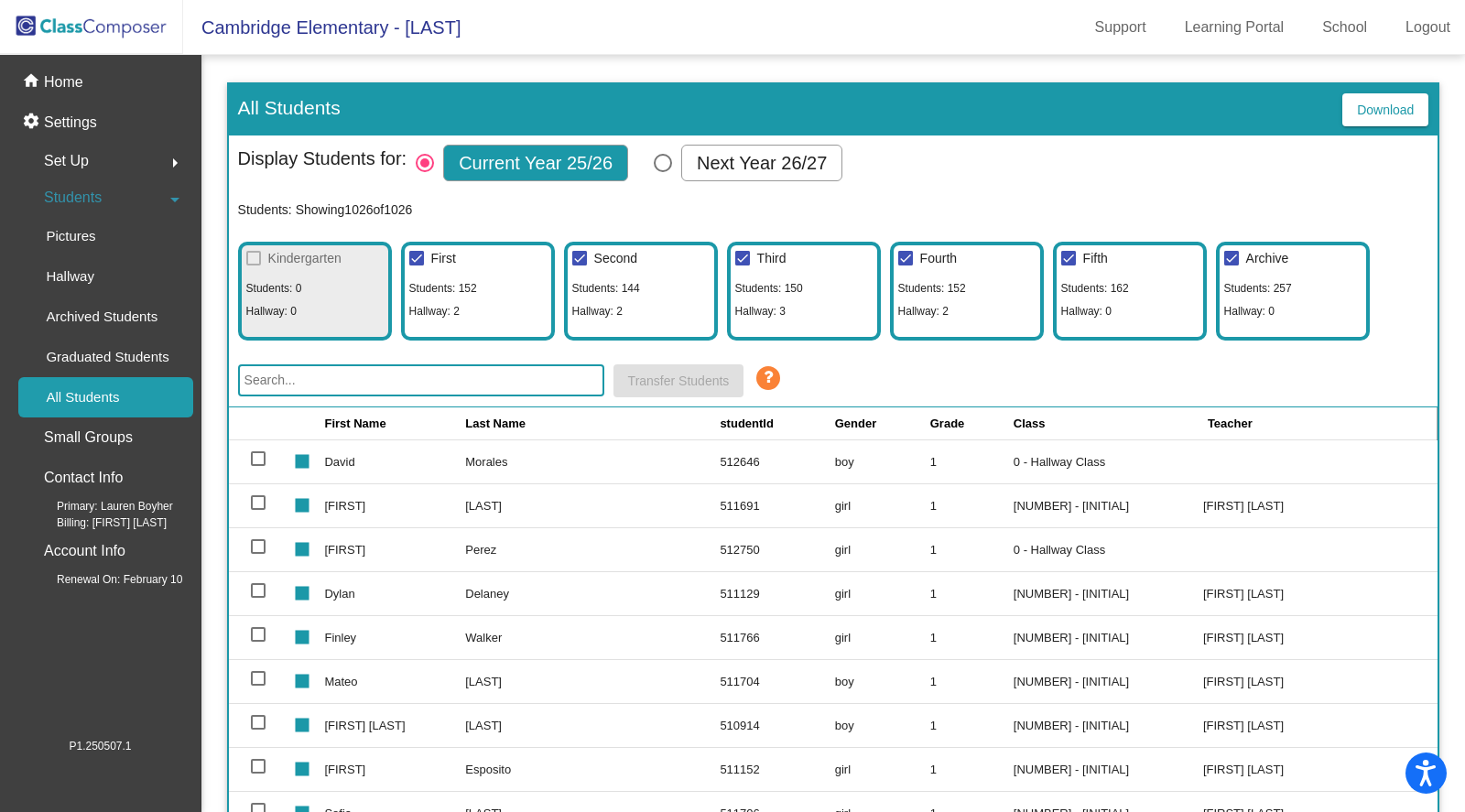 click on "First Students: 152 Hallway: 2" 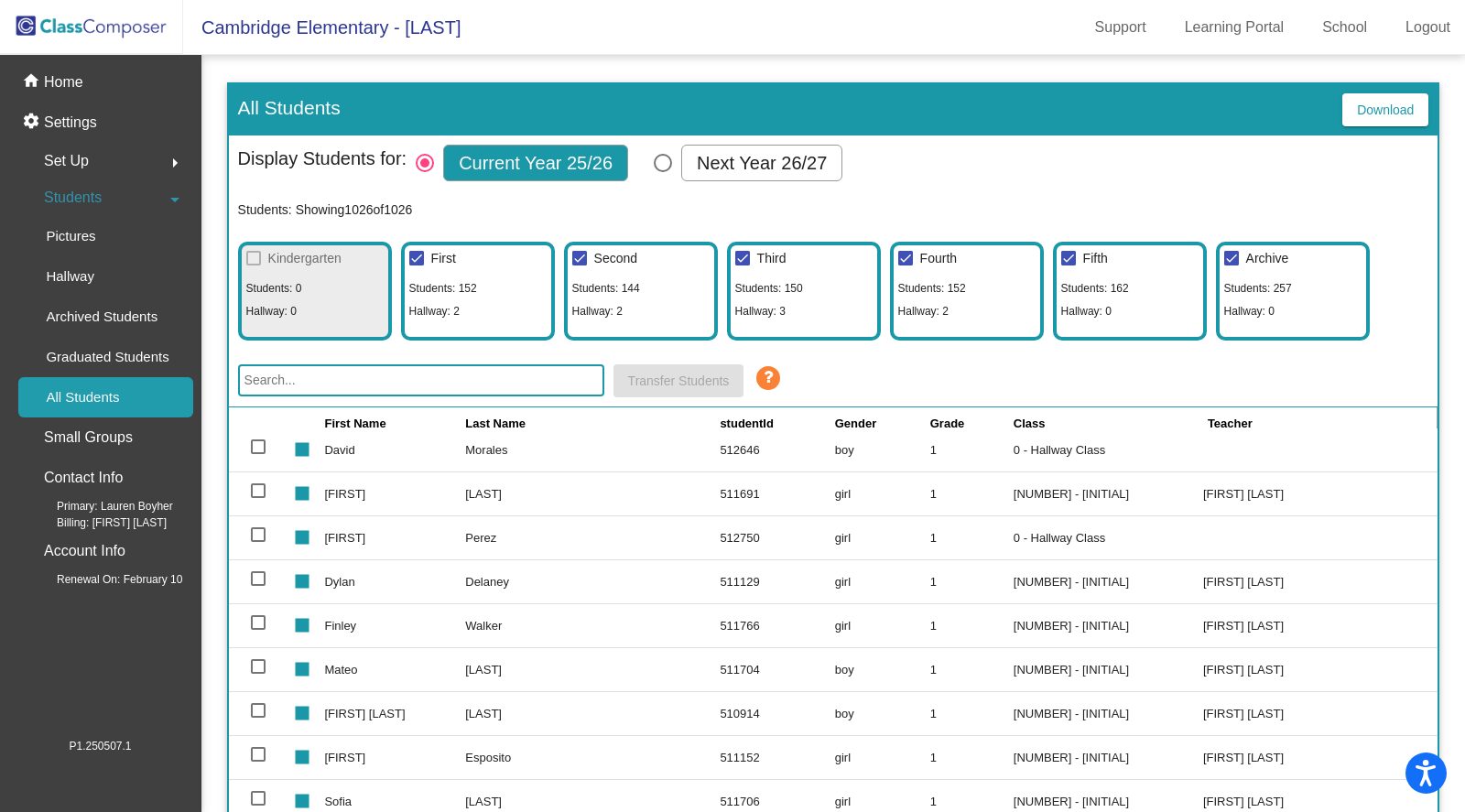 scroll, scrollTop: 16, scrollLeft: 0, axis: vertical 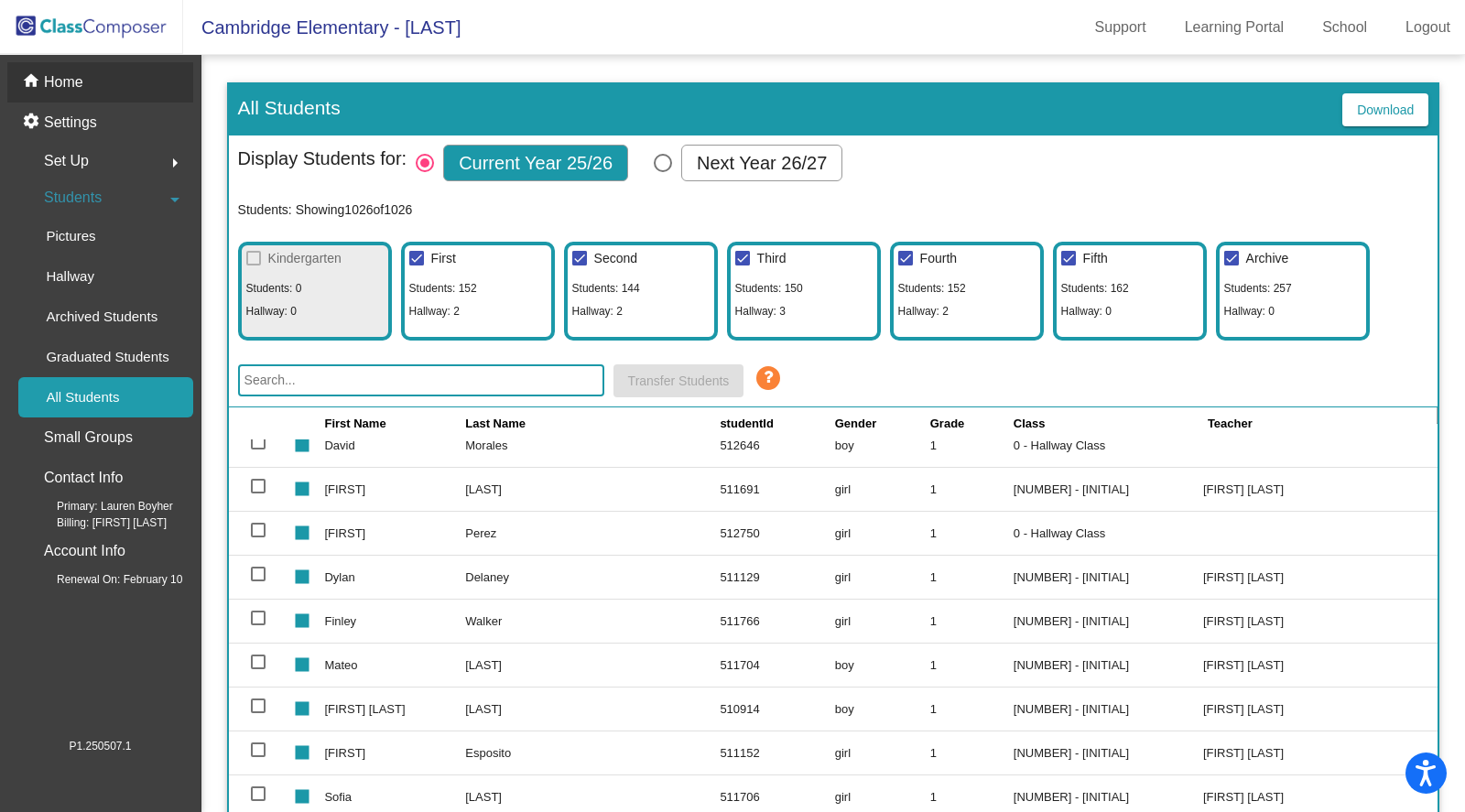 click on "Home" 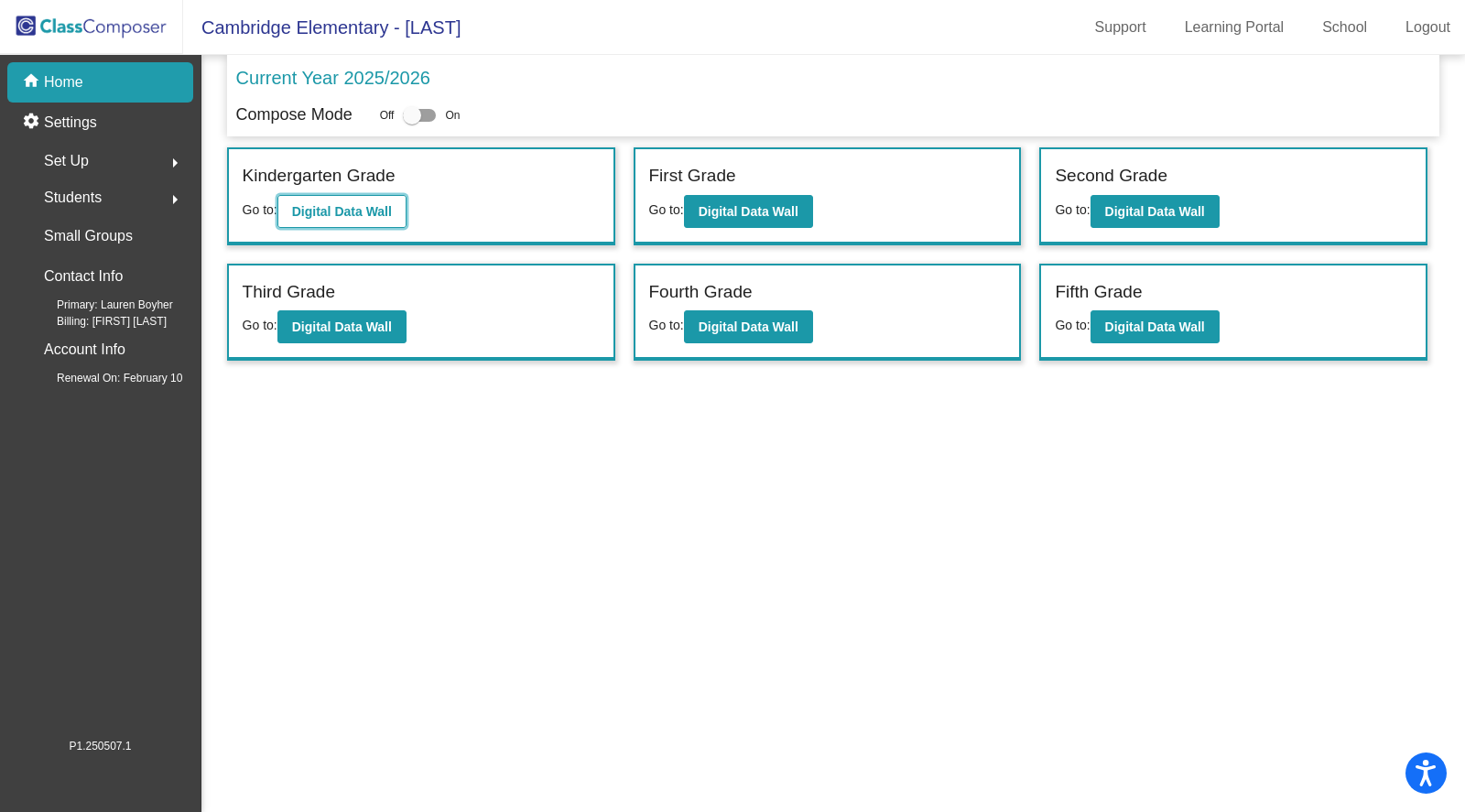 click on "Digital Data Wall" 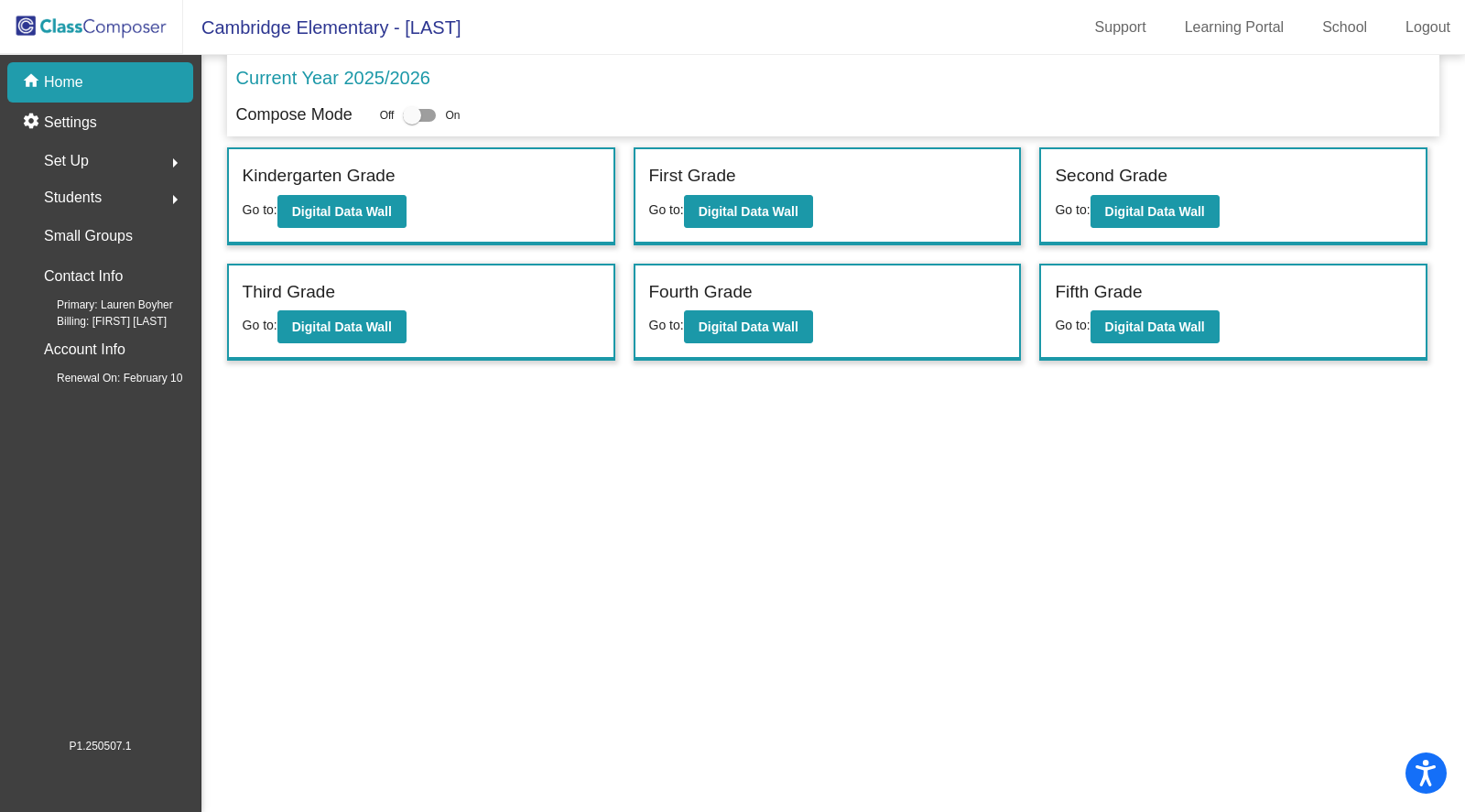click on "Students" 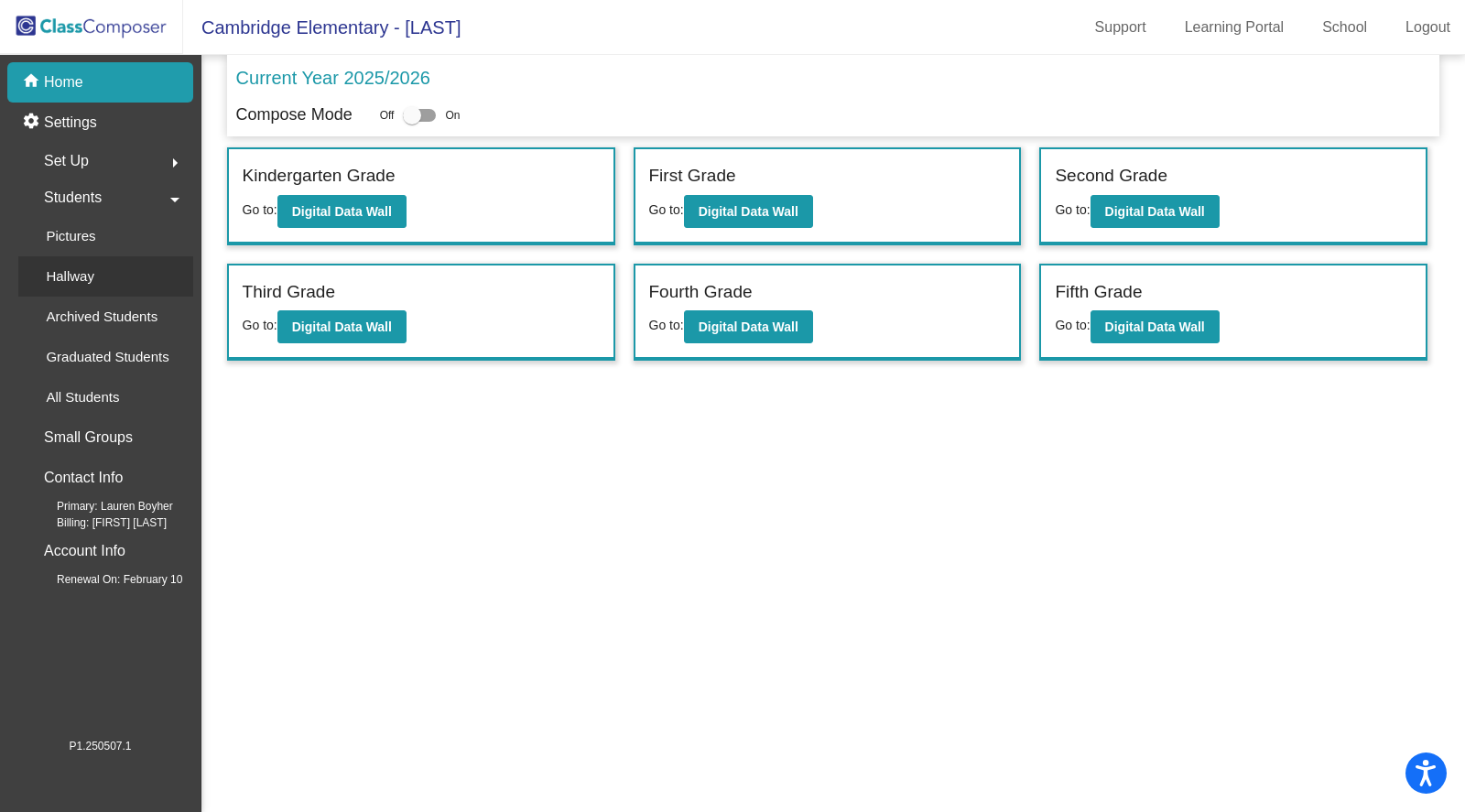 click on "Hallway" 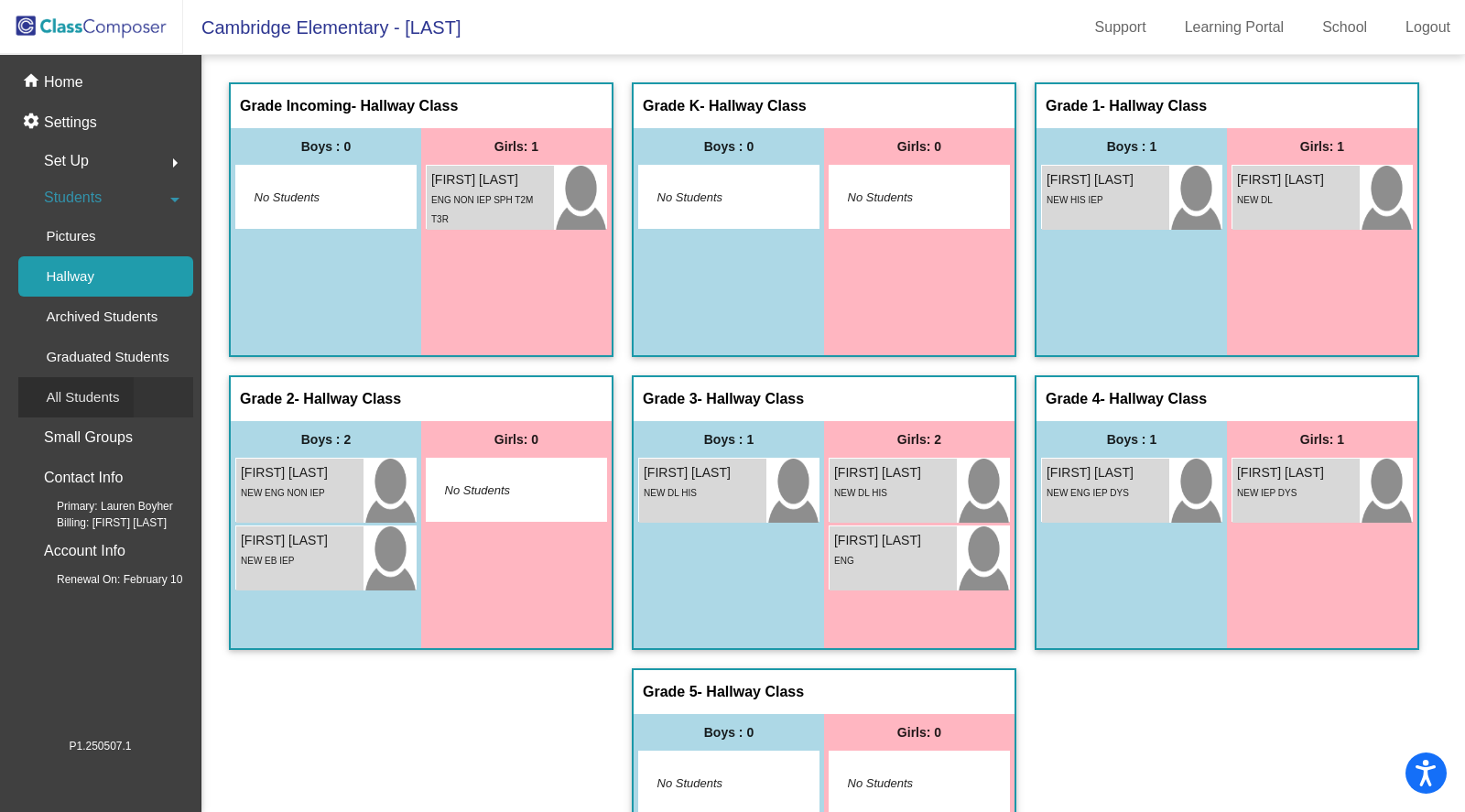 click on "All Students" 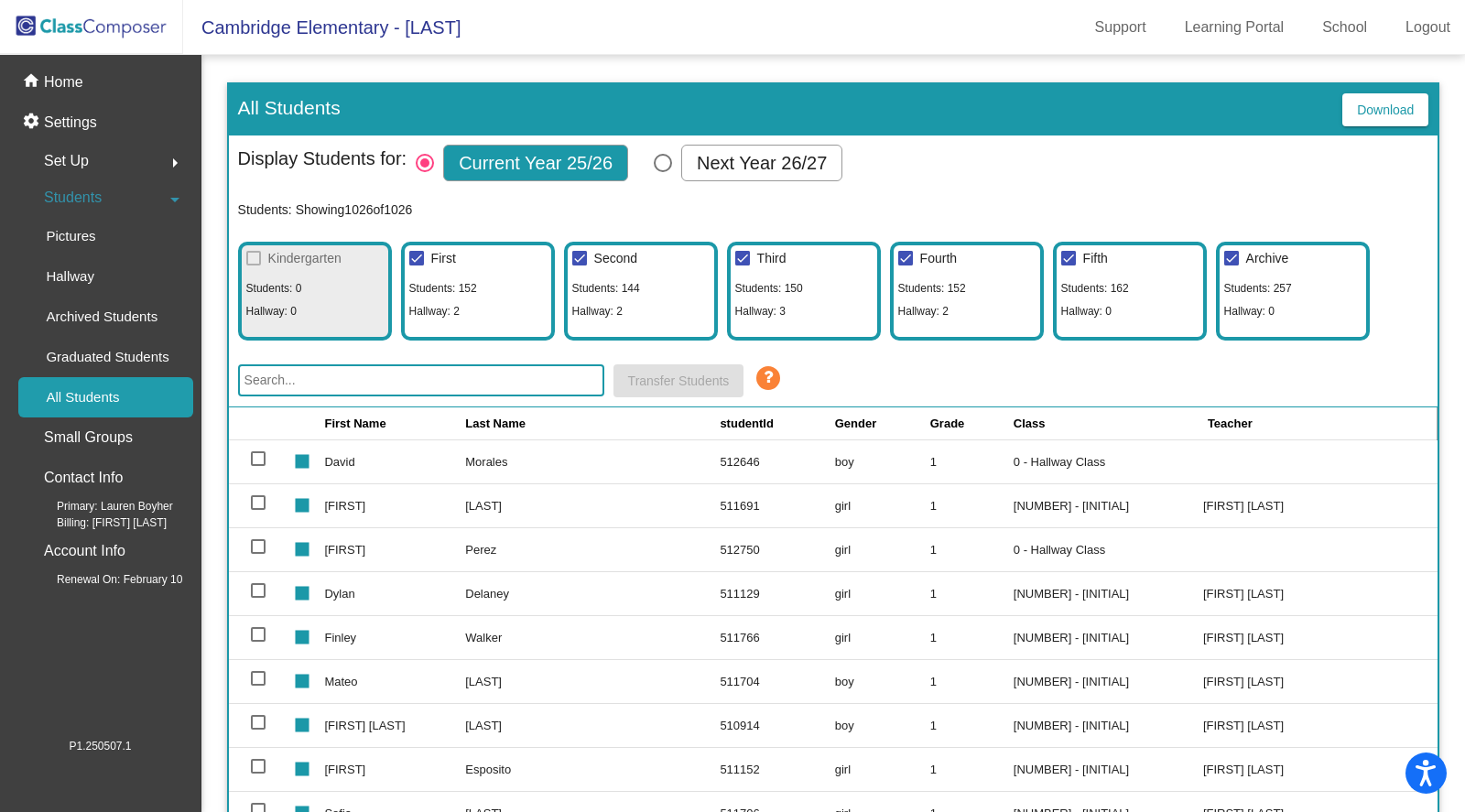 click on "First Students: 152 Hallway: 2" 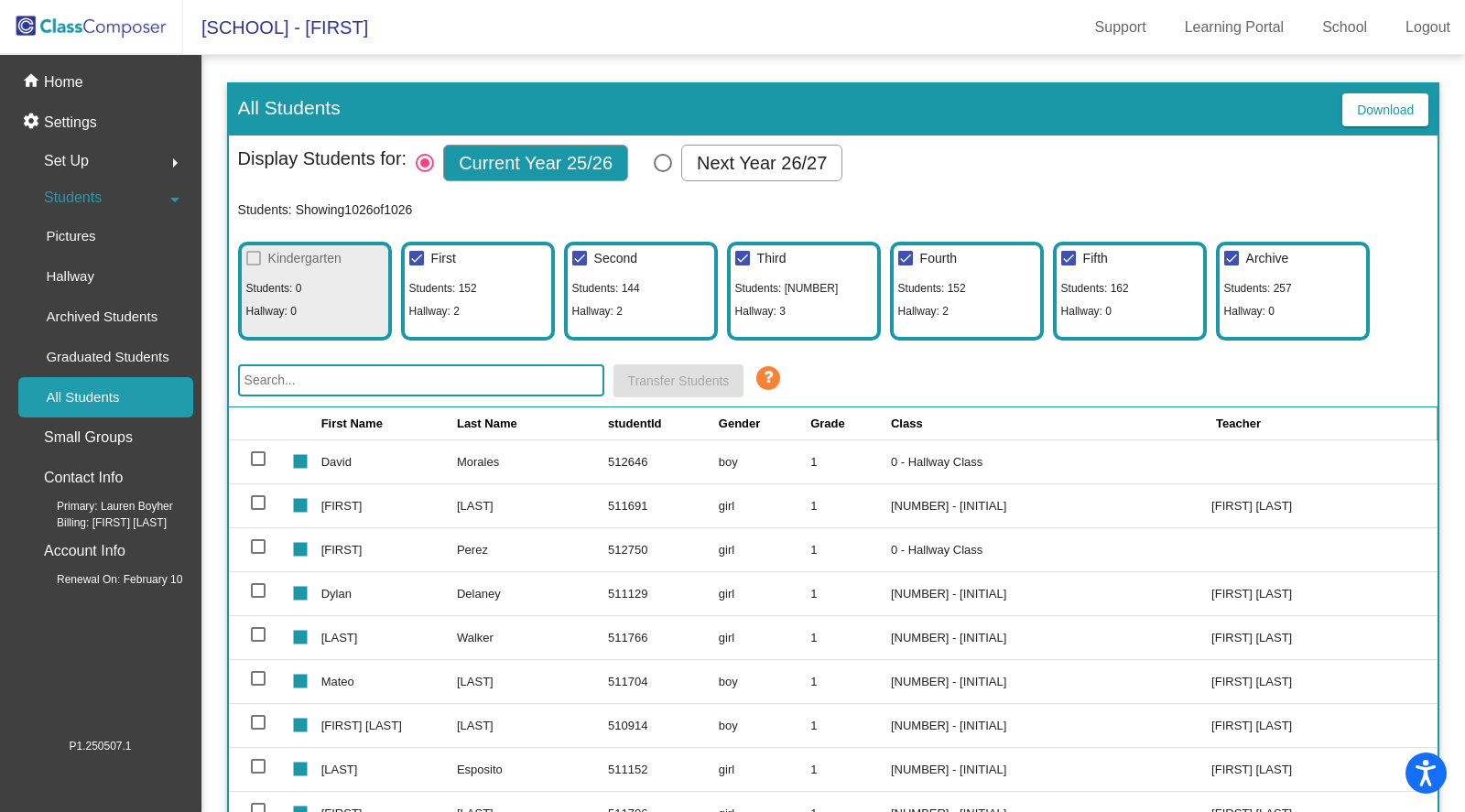 click on "Second Students: [NUMBER] Hallway: [NUMBER]" 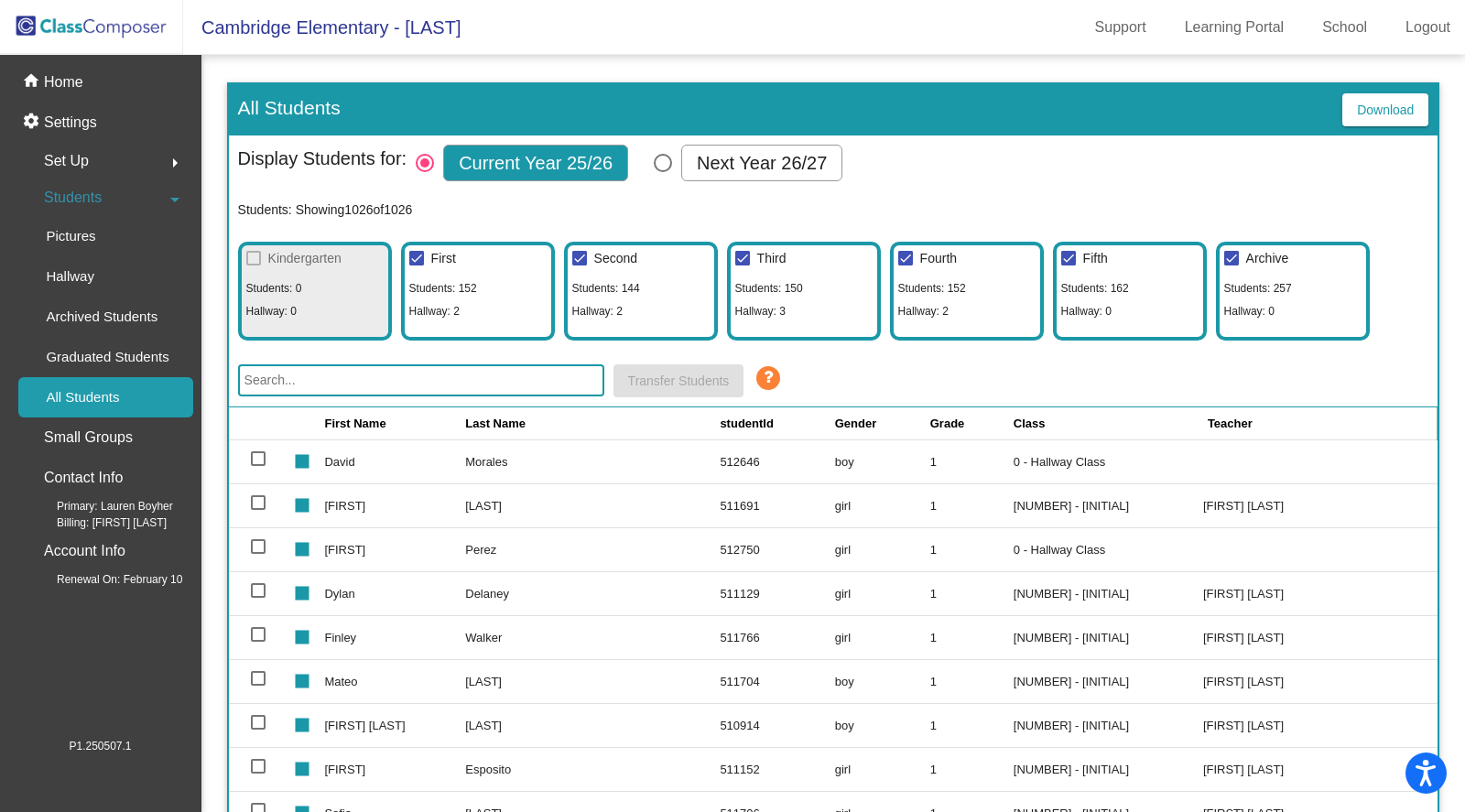 click on "Third Students: 150 Hallway: 3" 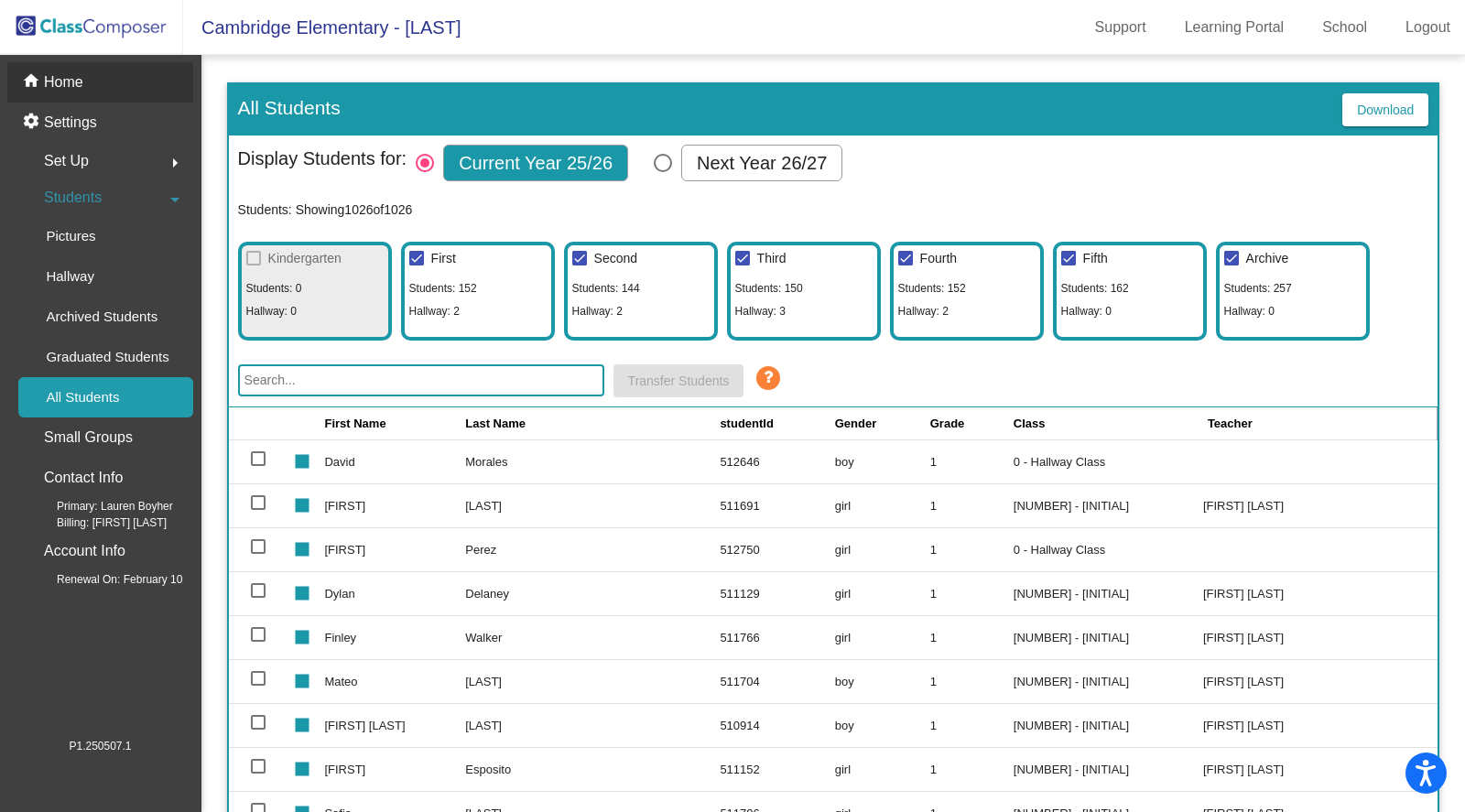 click on "home Home" 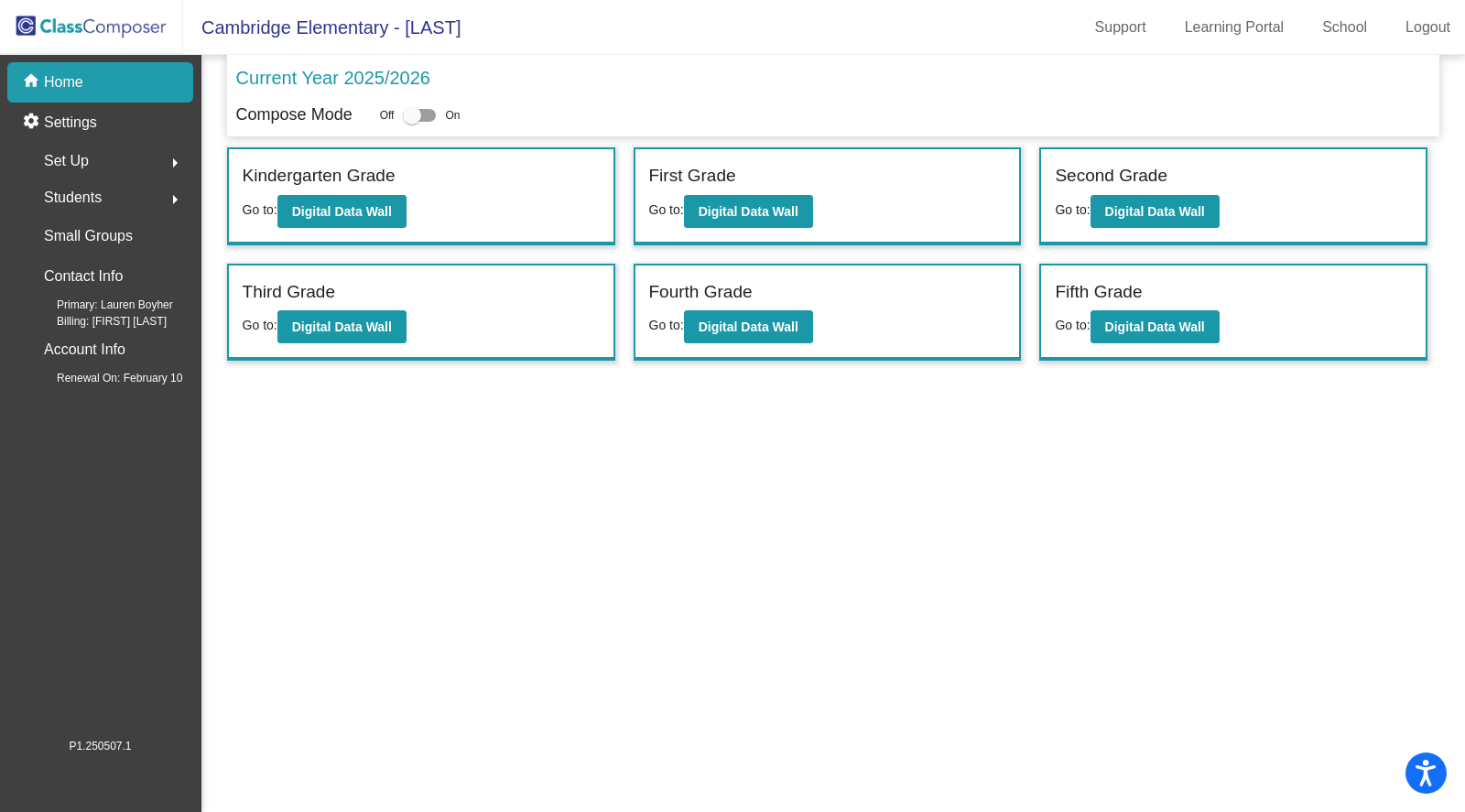click on "Students" 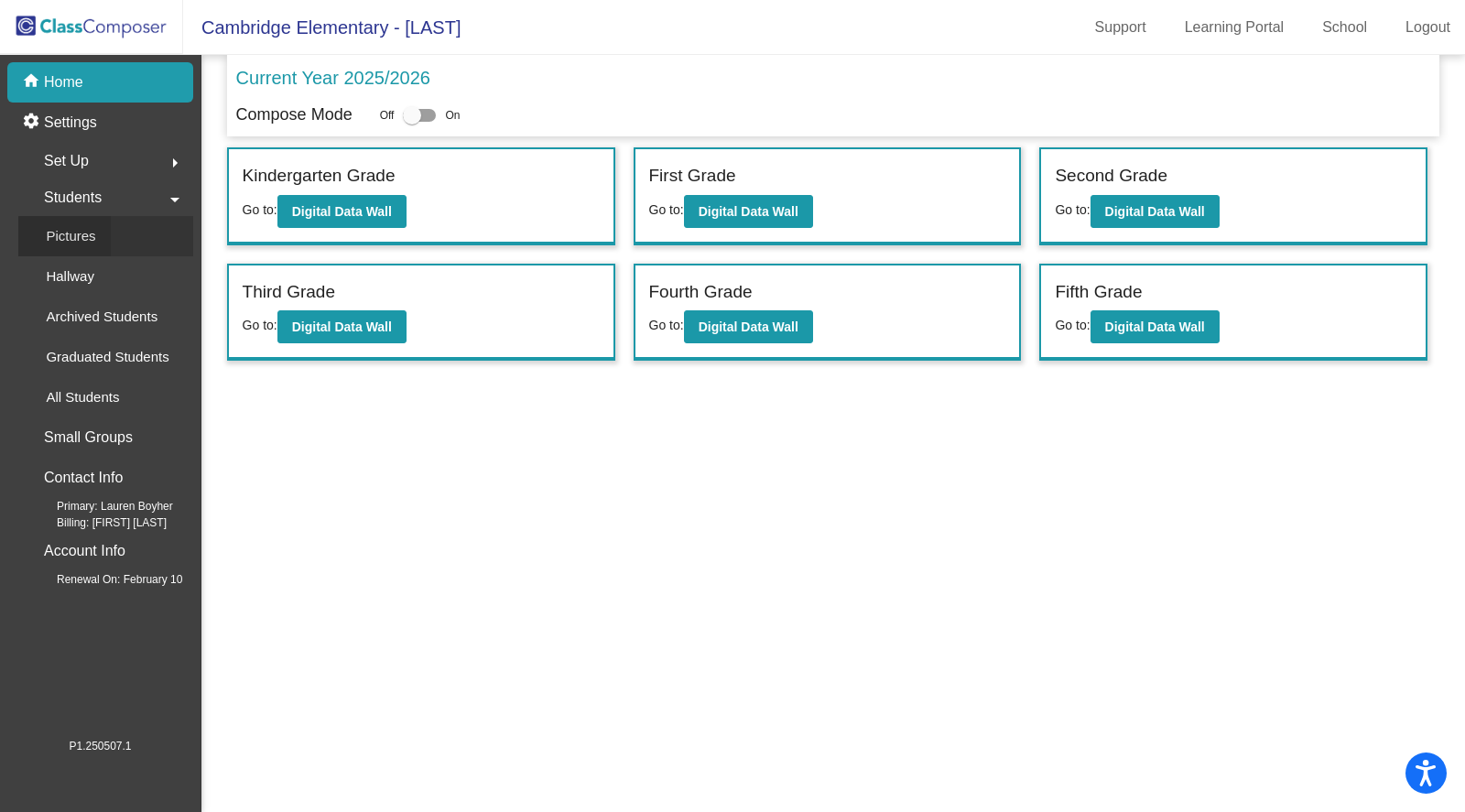 click on "Pictures" 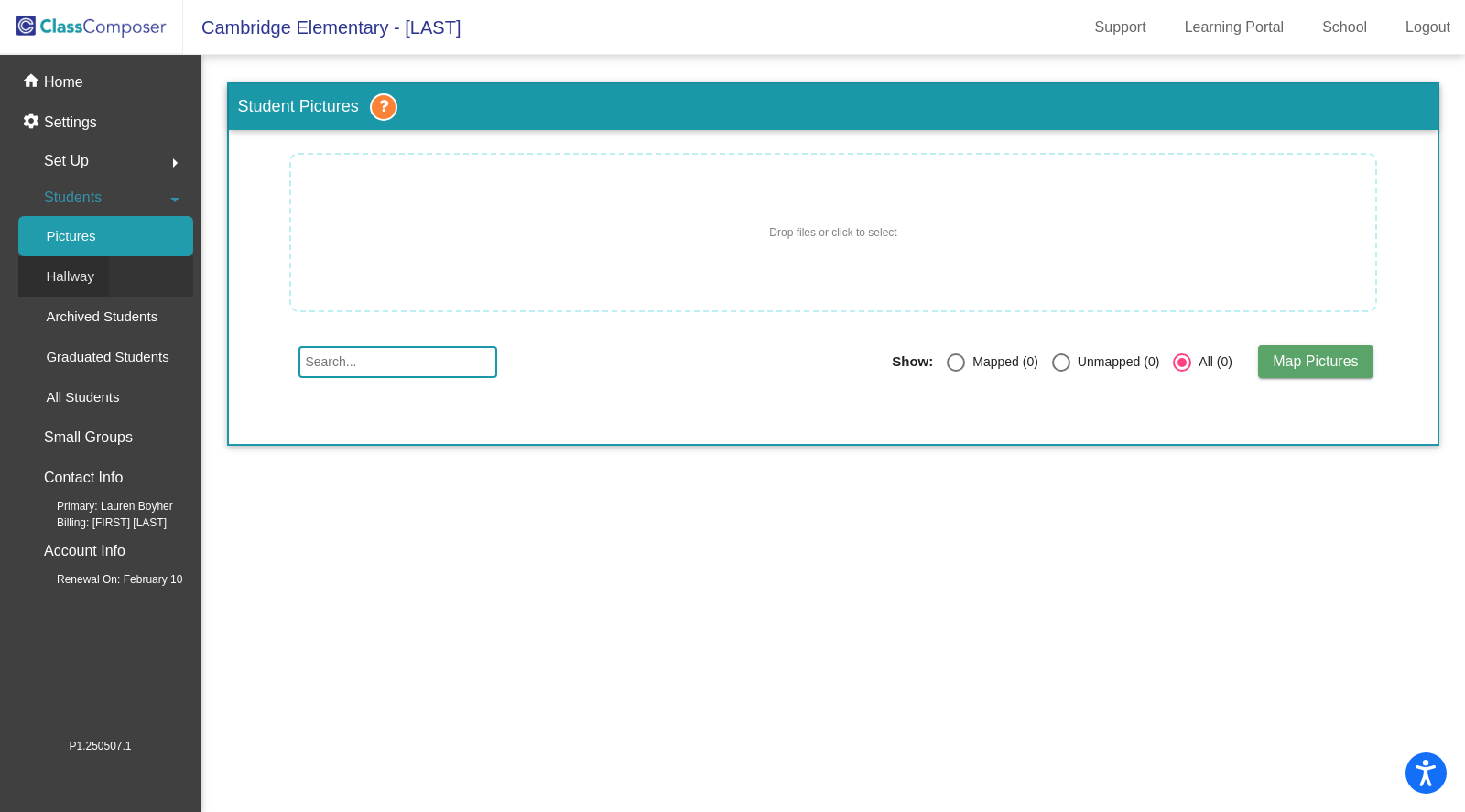 click on "Hallway" 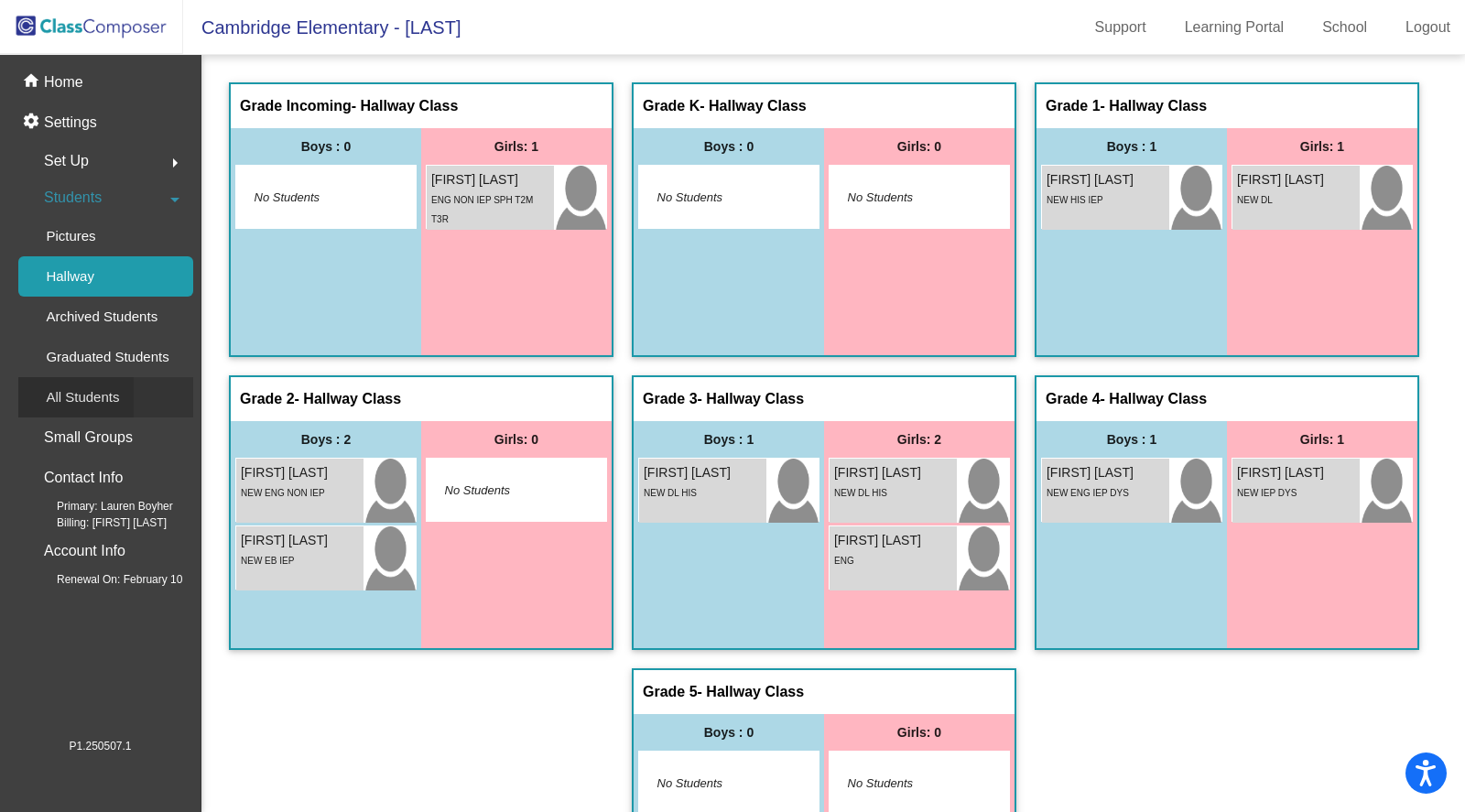 click on "All Students" 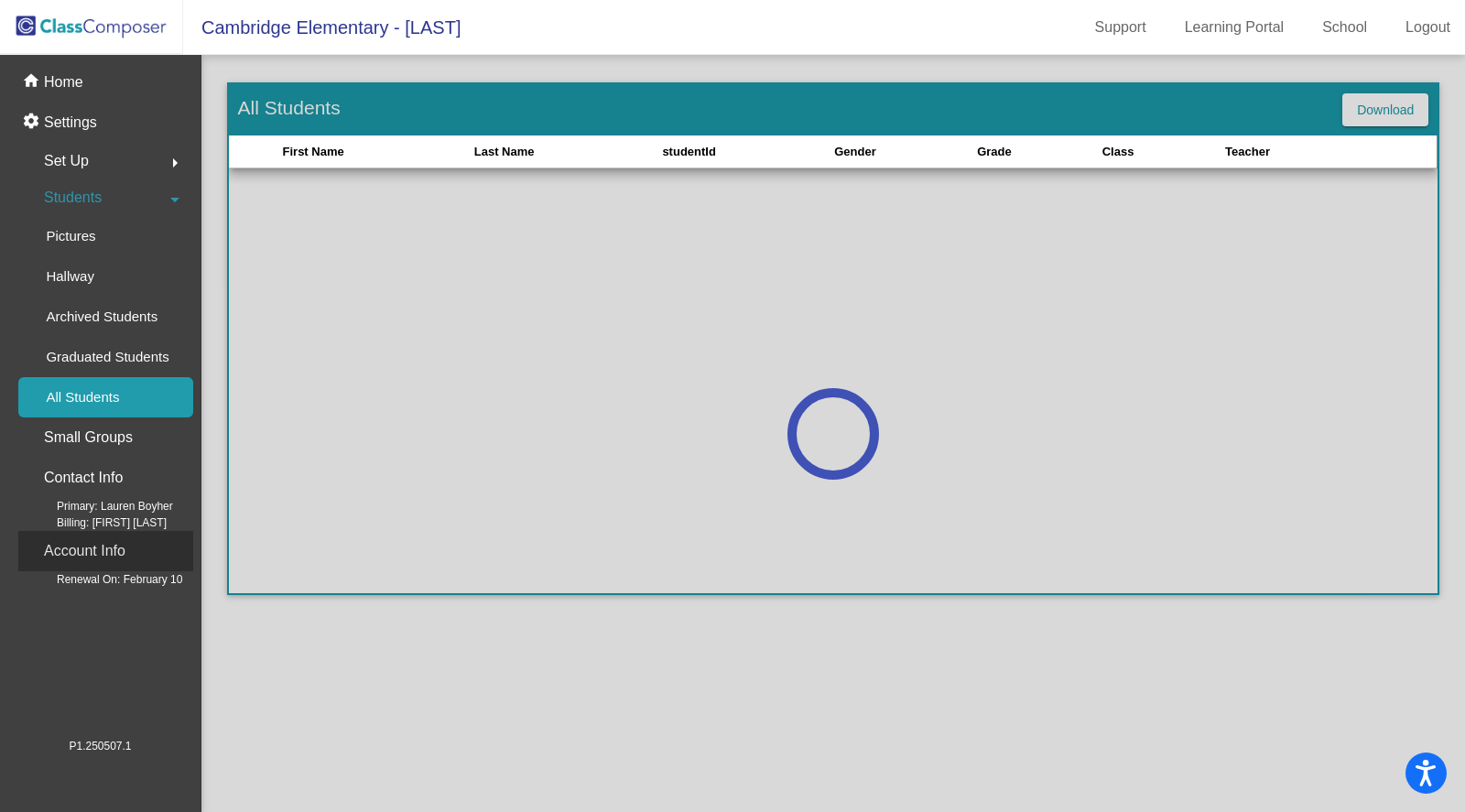 click on "Account Info" 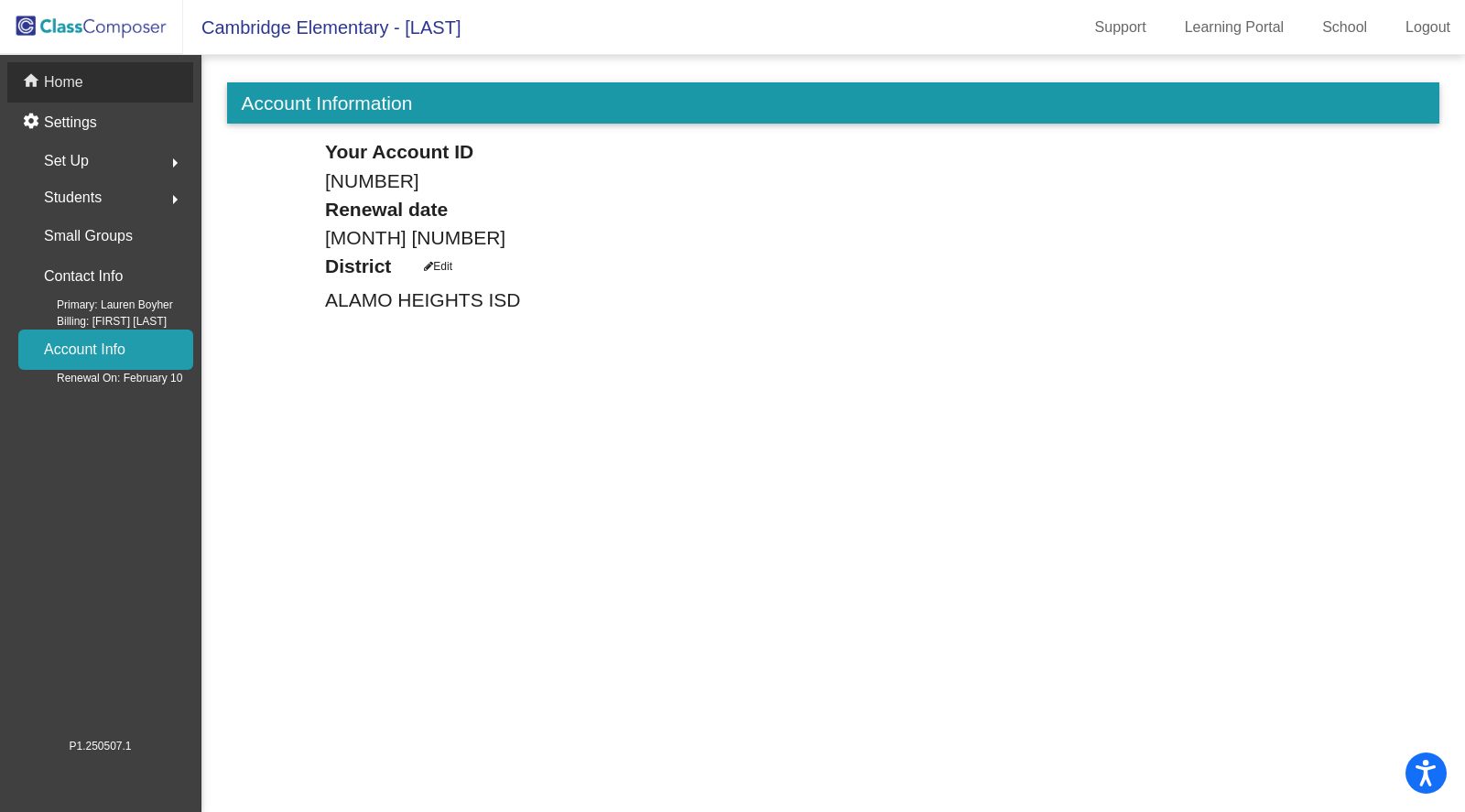 click on "Home" 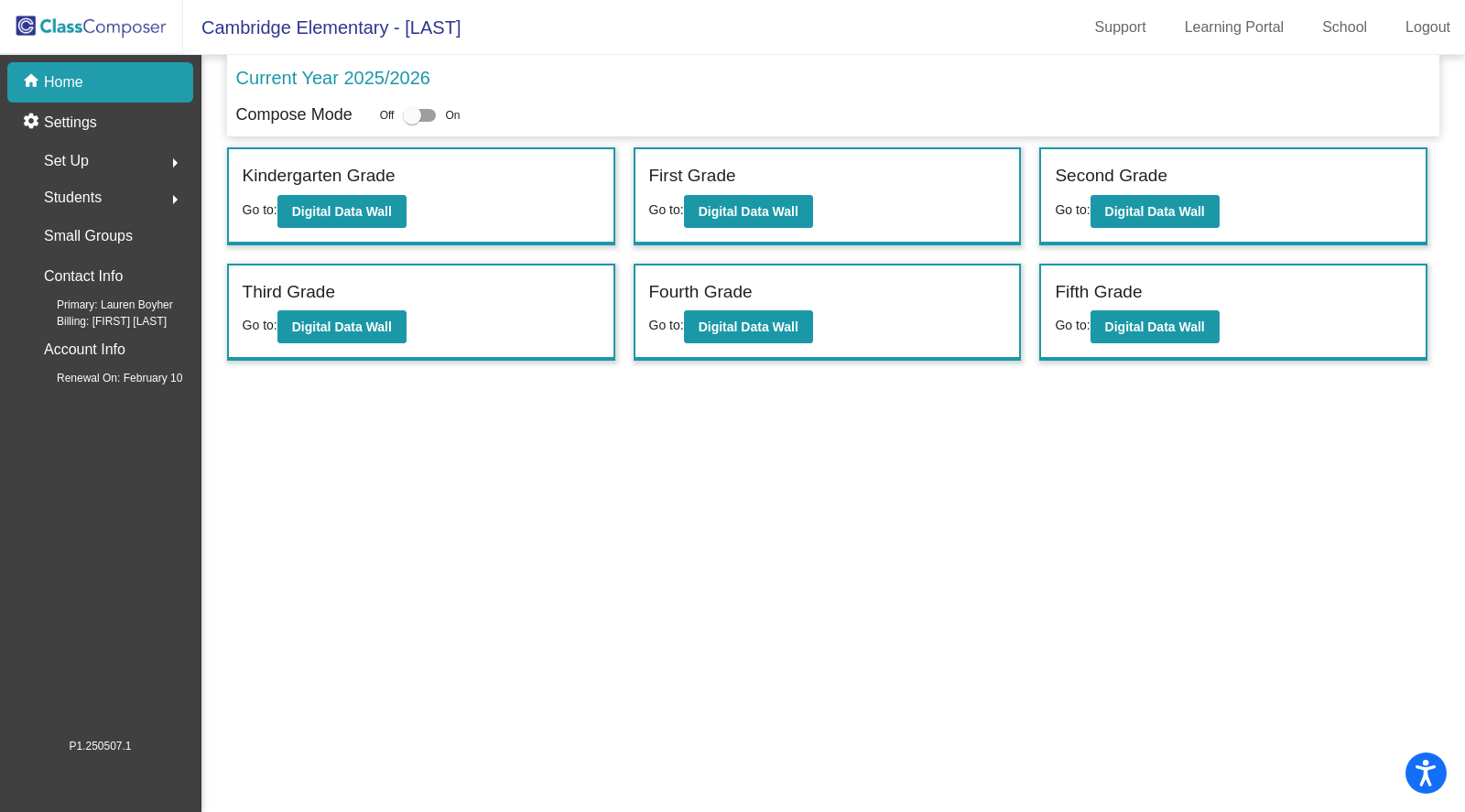 click on "First Grade" 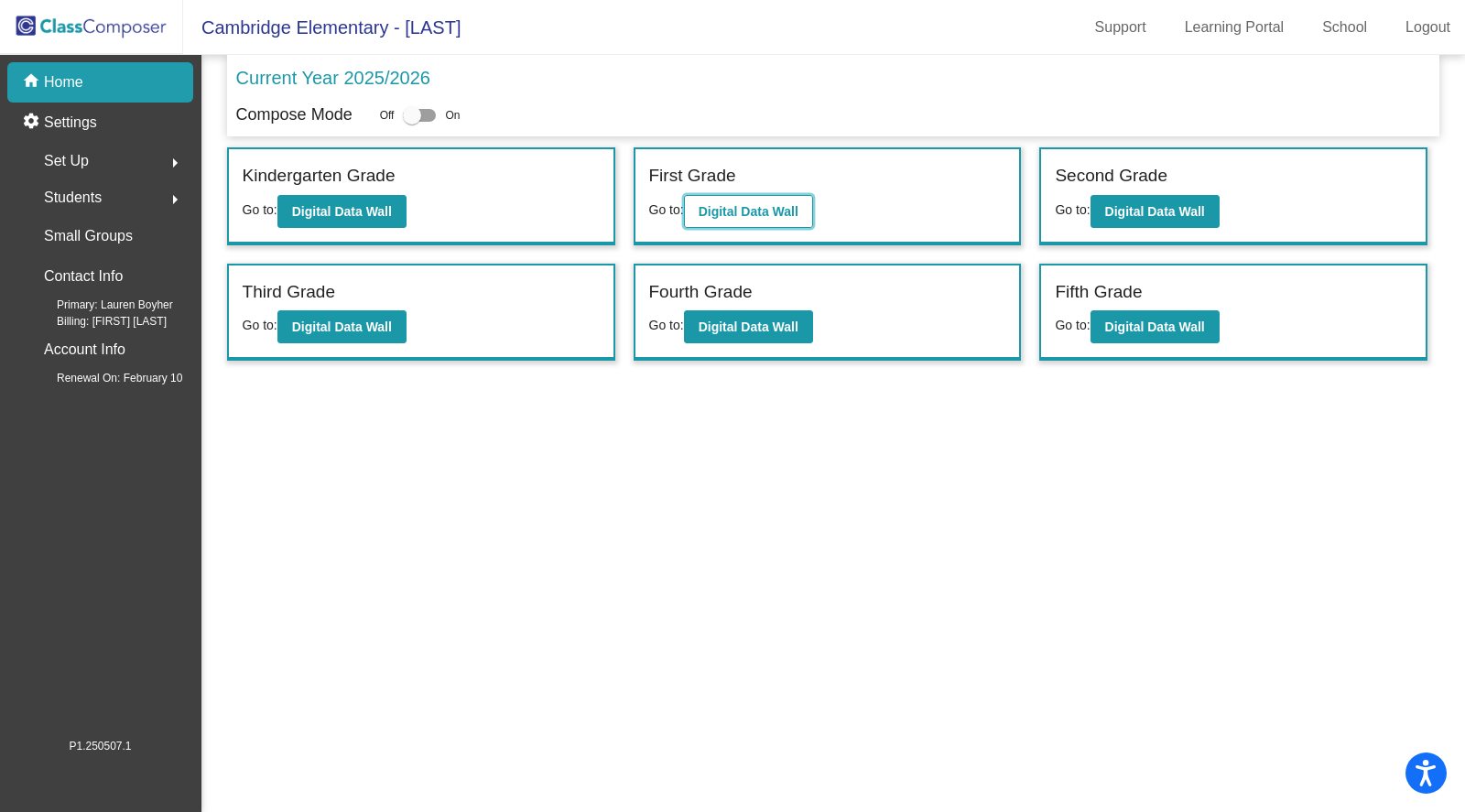 click on "Digital Data Wall" 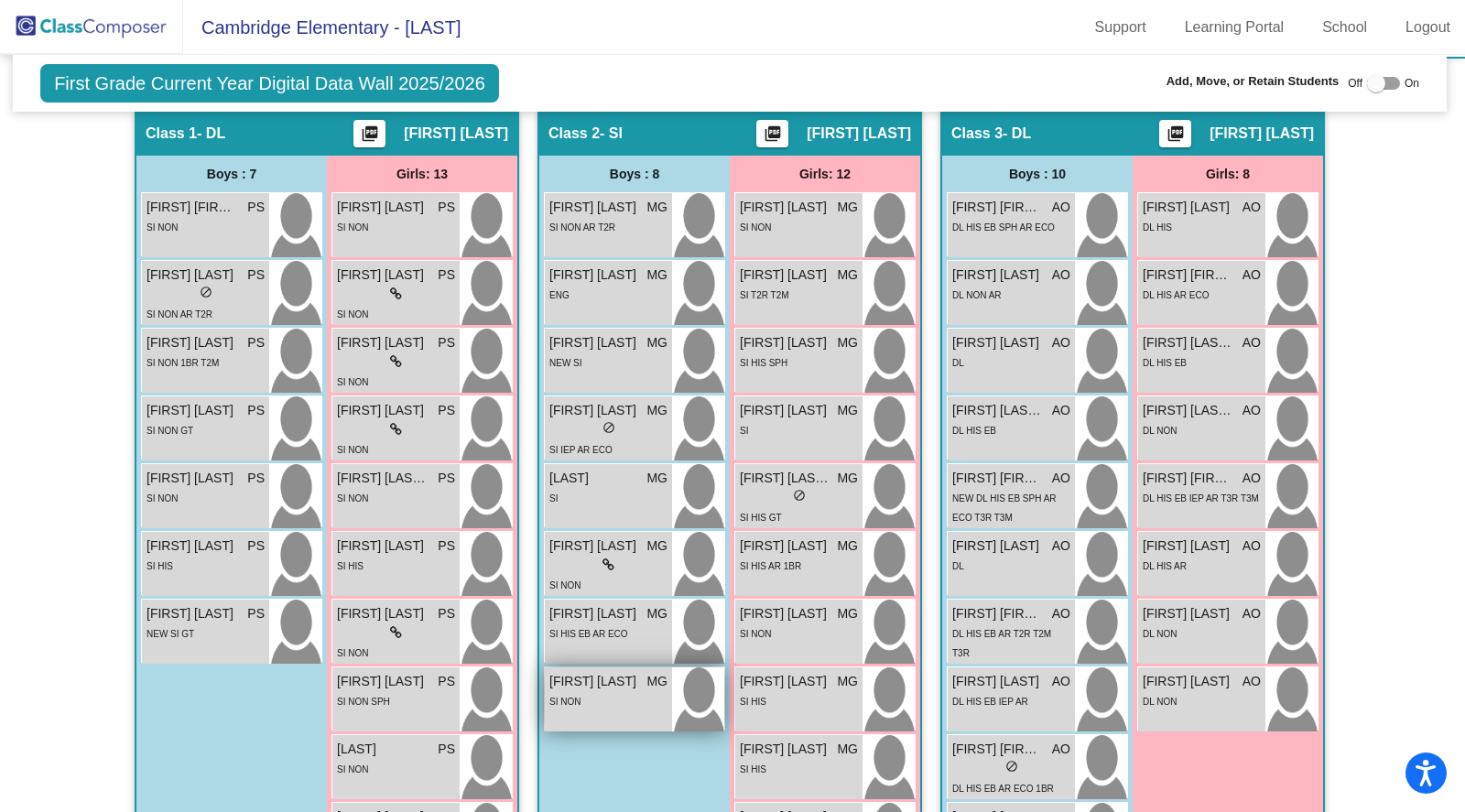 scroll, scrollTop: 547, scrollLeft: 3, axis: both 